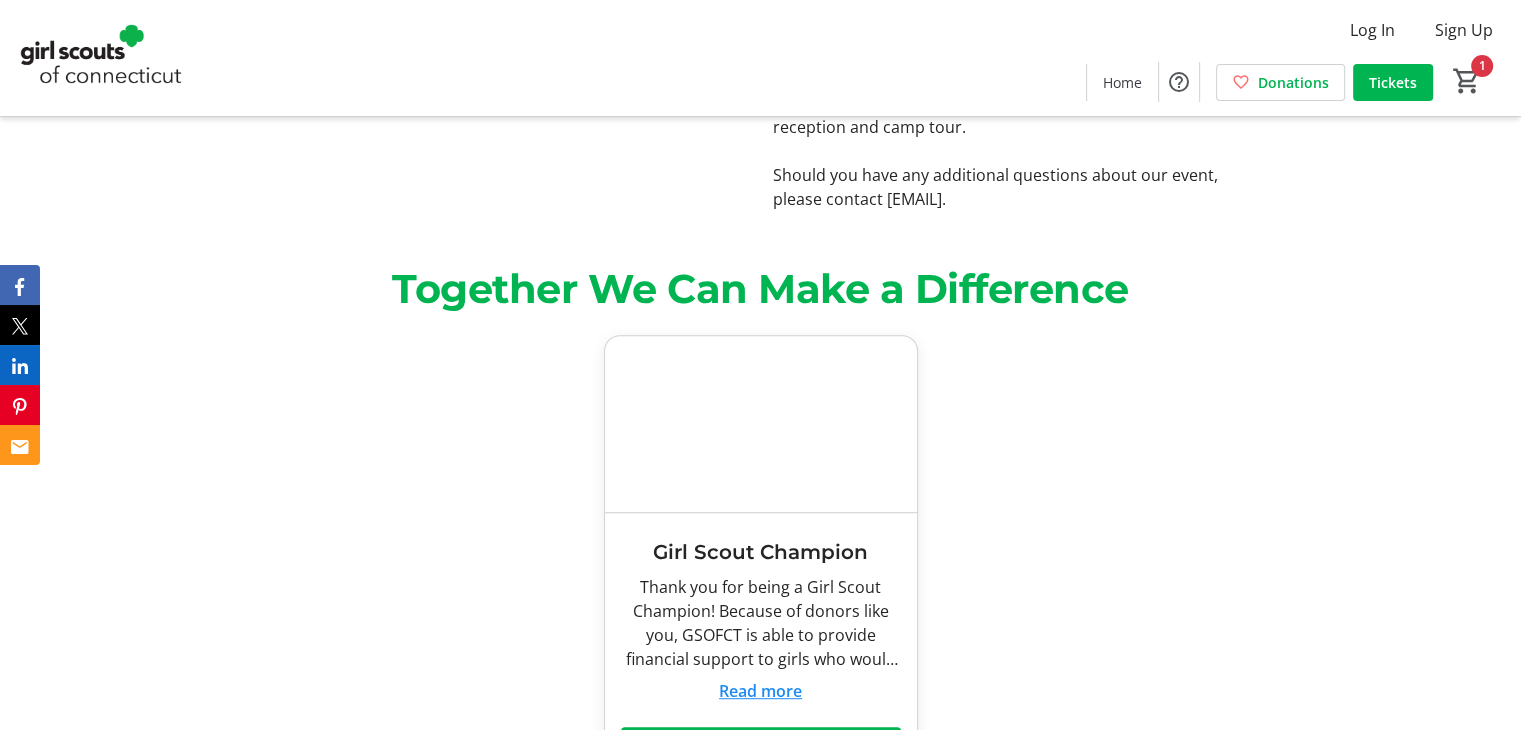 scroll, scrollTop: 1044, scrollLeft: 0, axis: vertical 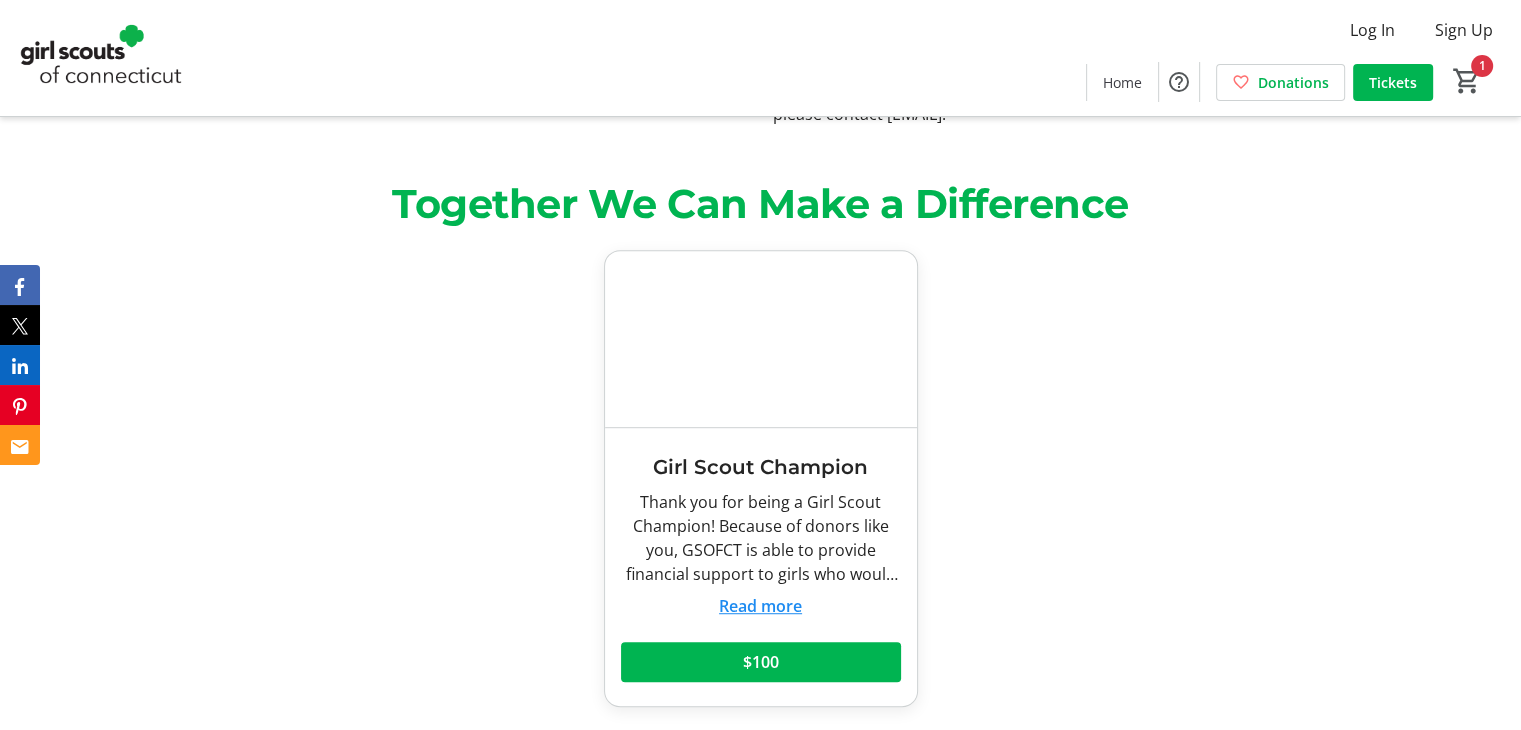click on "Read more" at bounding box center (760, 606) 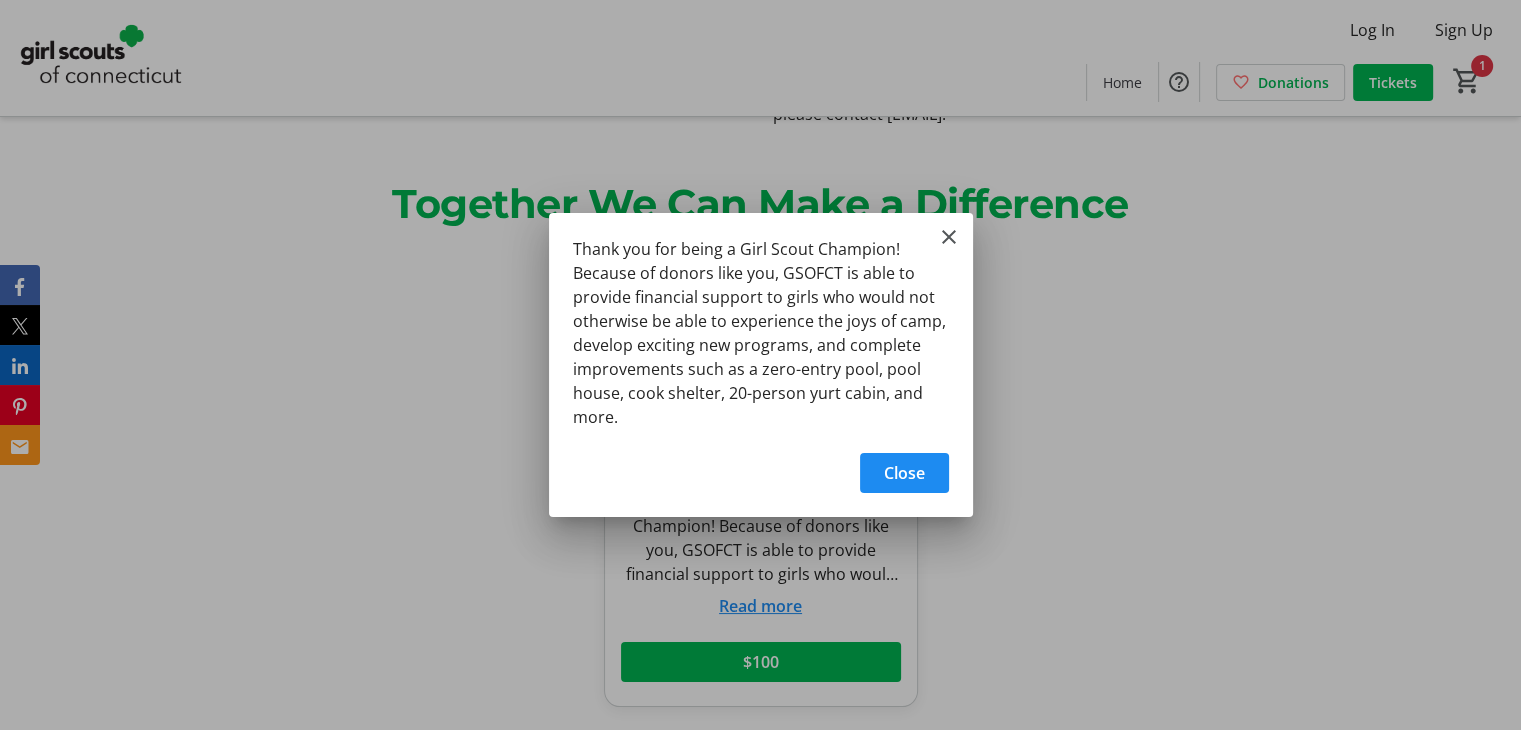 scroll, scrollTop: 0, scrollLeft: 0, axis: both 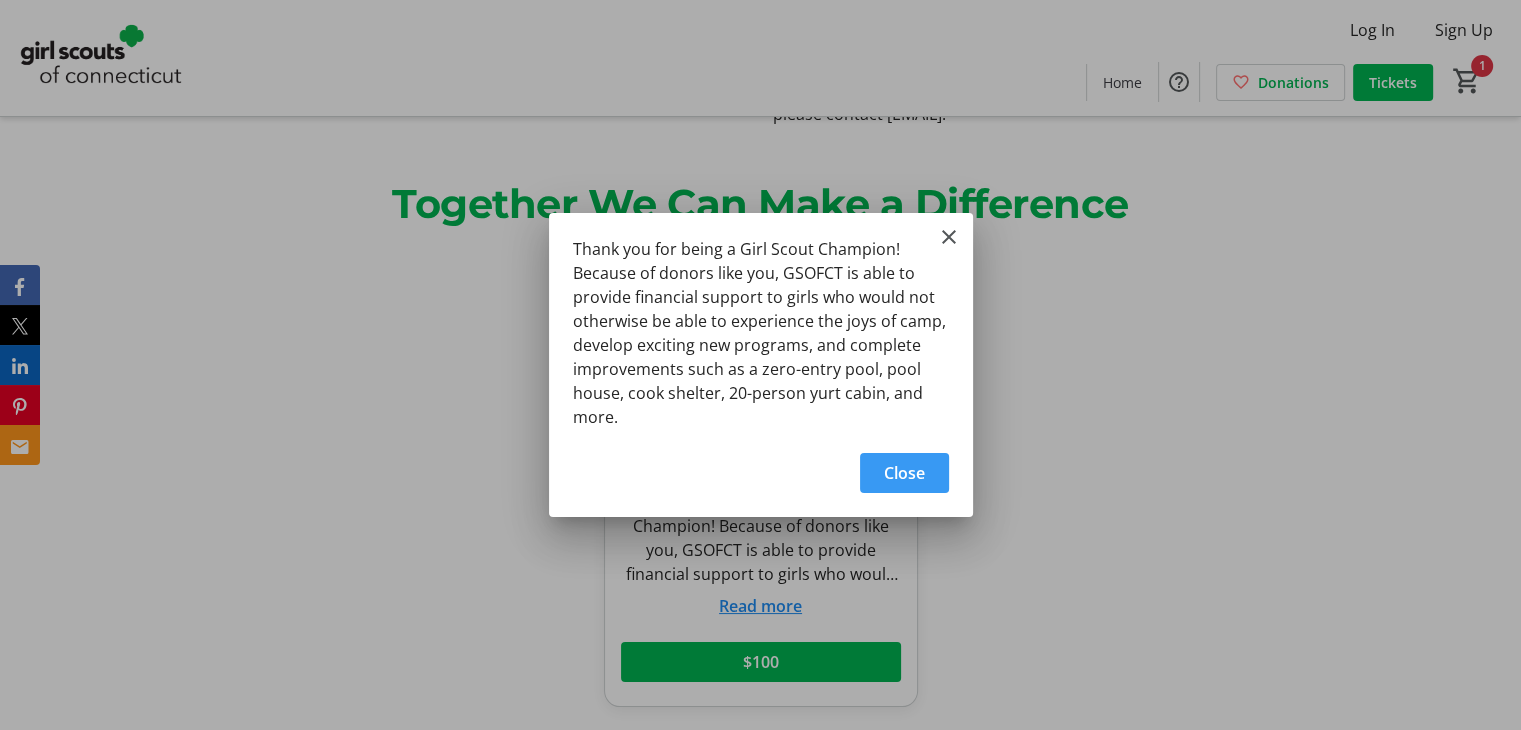 click on "Thank you for being a Girl Scout Champion! Because of donors like you, GSOFCT is able to provide financial support to girls who would not otherwise be able to experience the joys of camp, develop exciting new programs, and complete improvements such as a zero-entry pool, pool house, cook shelter, 20-person yurt cabin, and more." at bounding box center [0, 0] 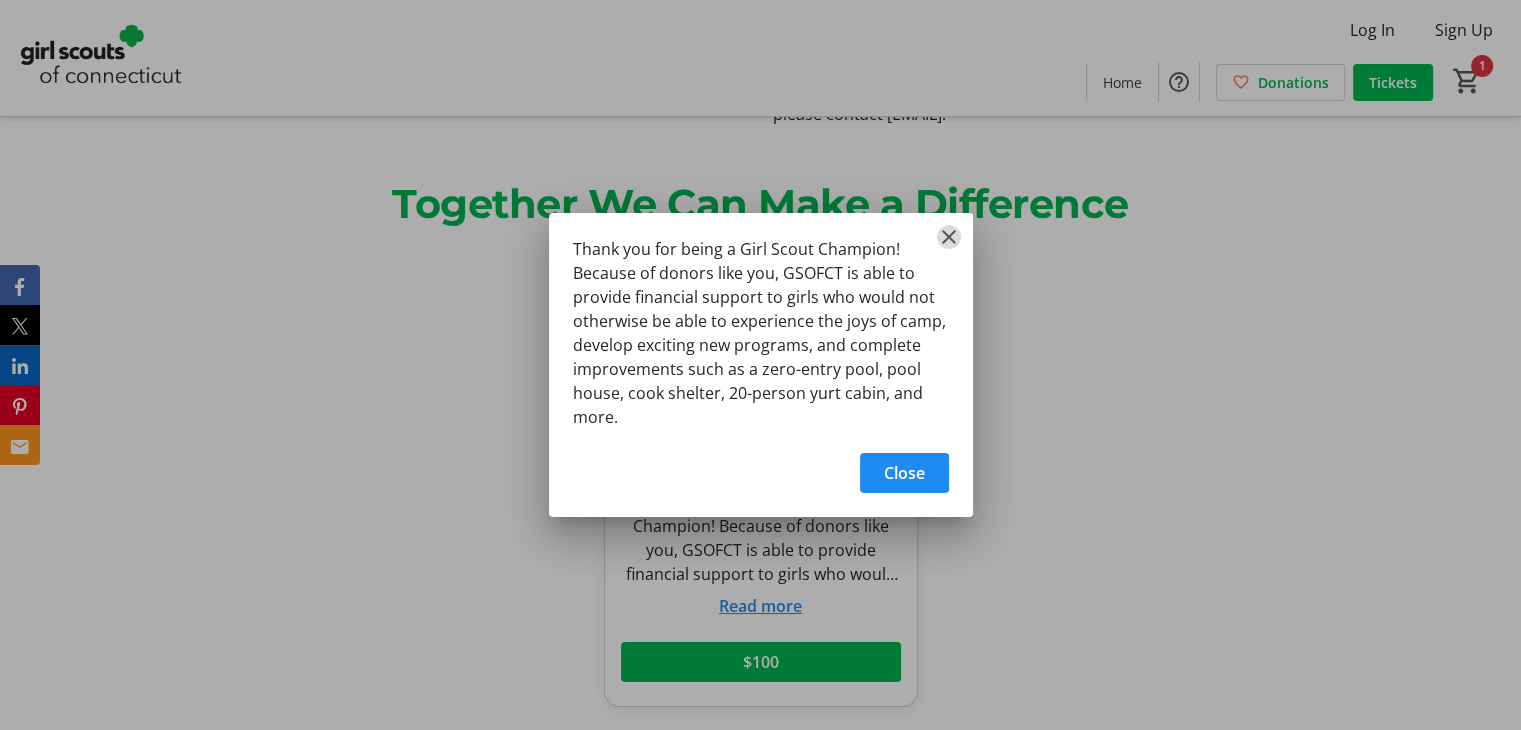 click at bounding box center [949, 237] 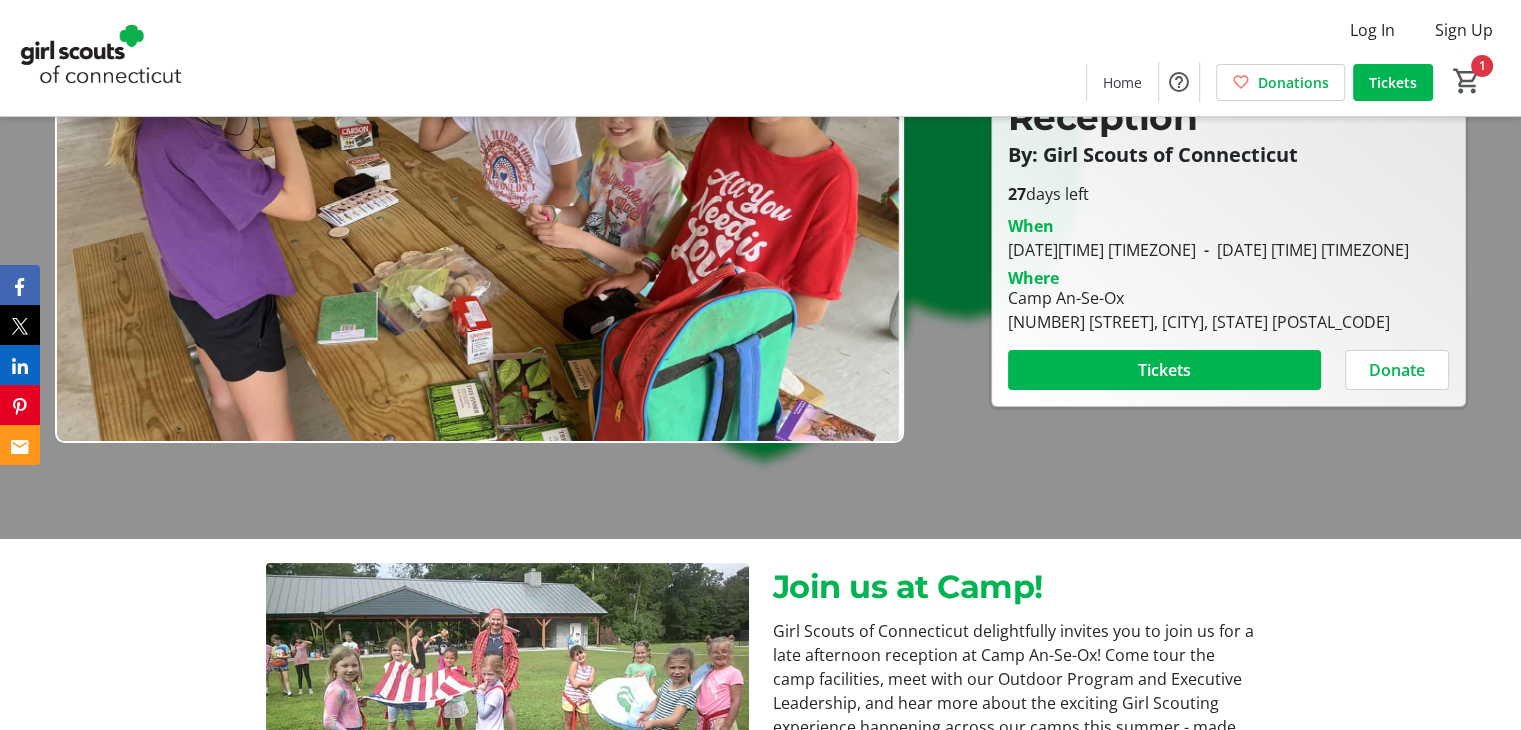 scroll, scrollTop: 0, scrollLeft: 0, axis: both 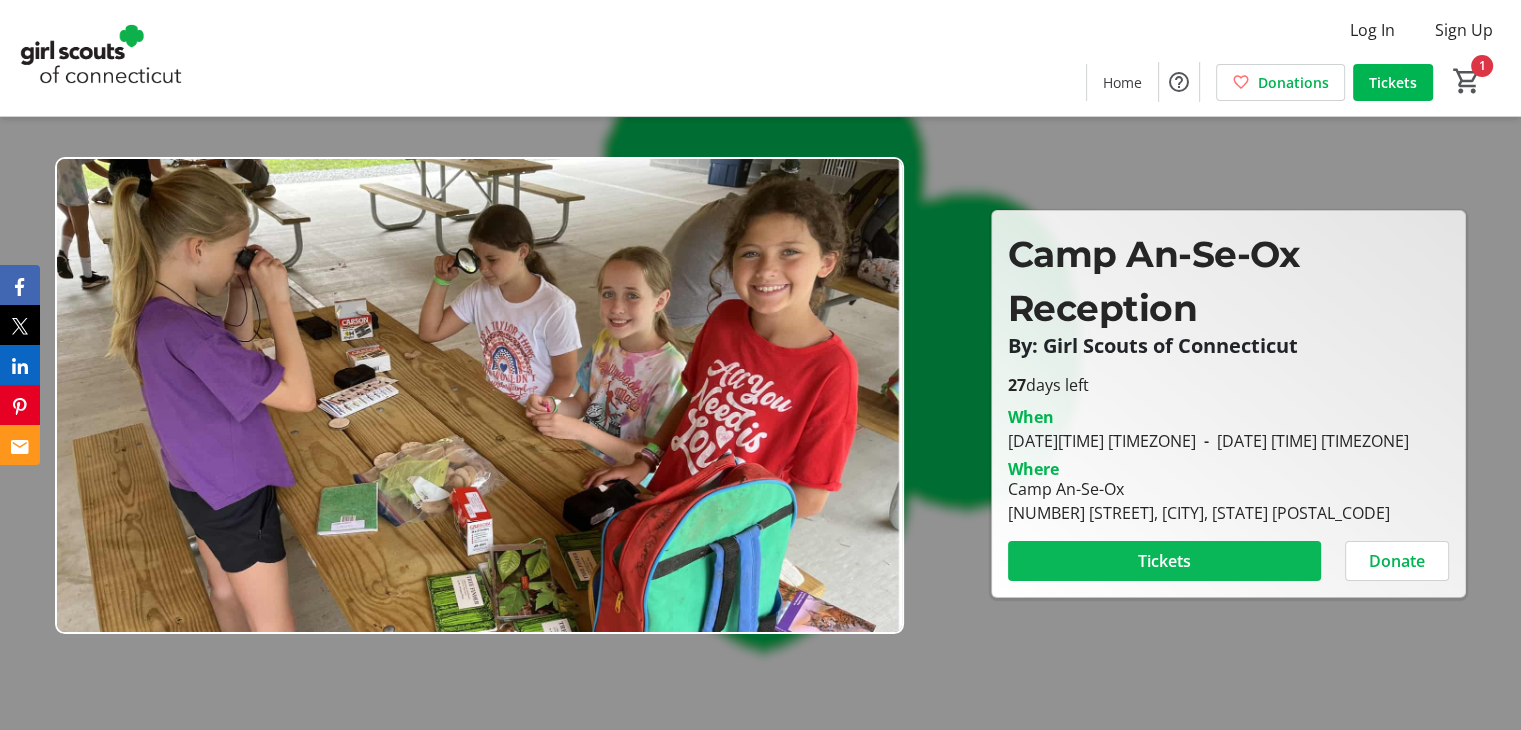 click at bounding box center (1164, 561) 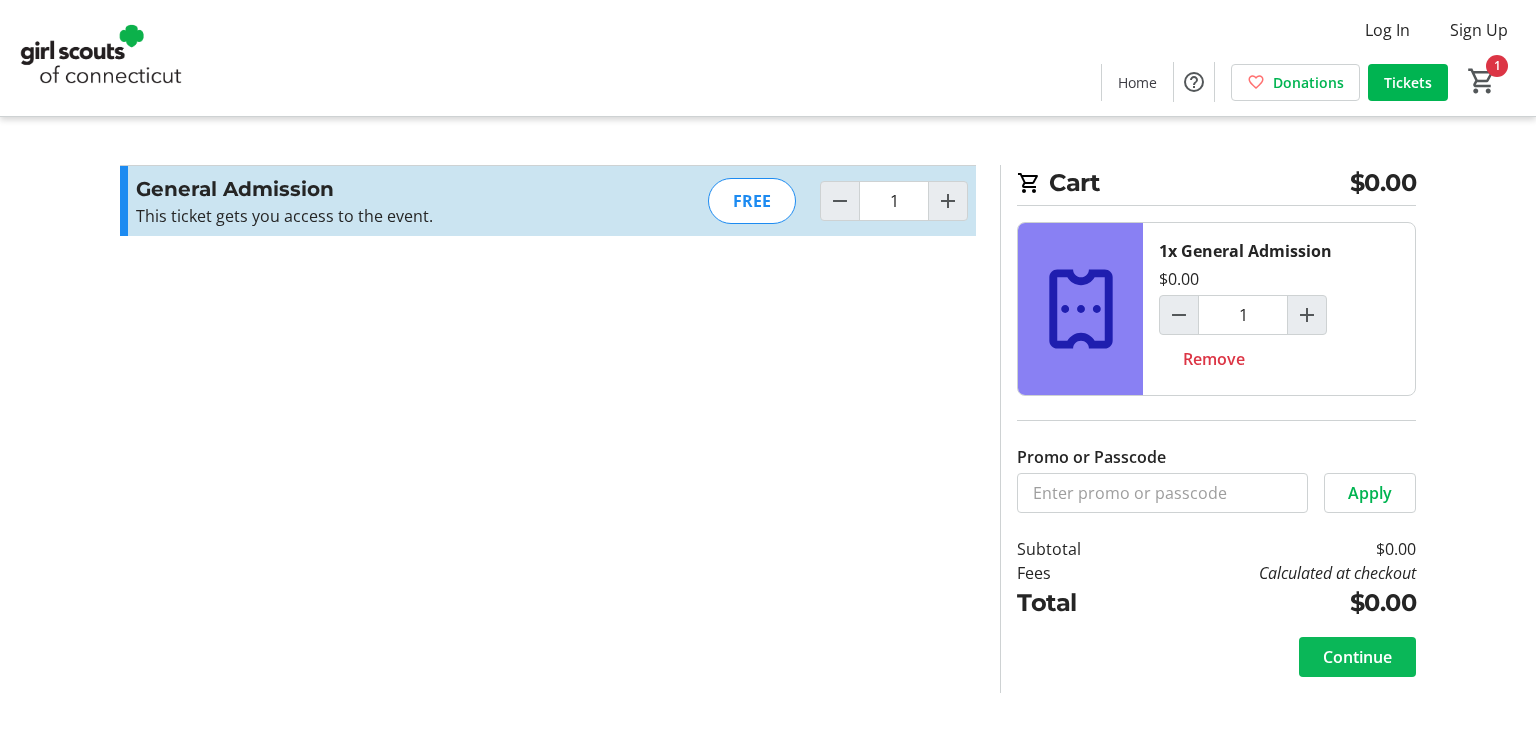 click on "Continue" at bounding box center (1357, 657) 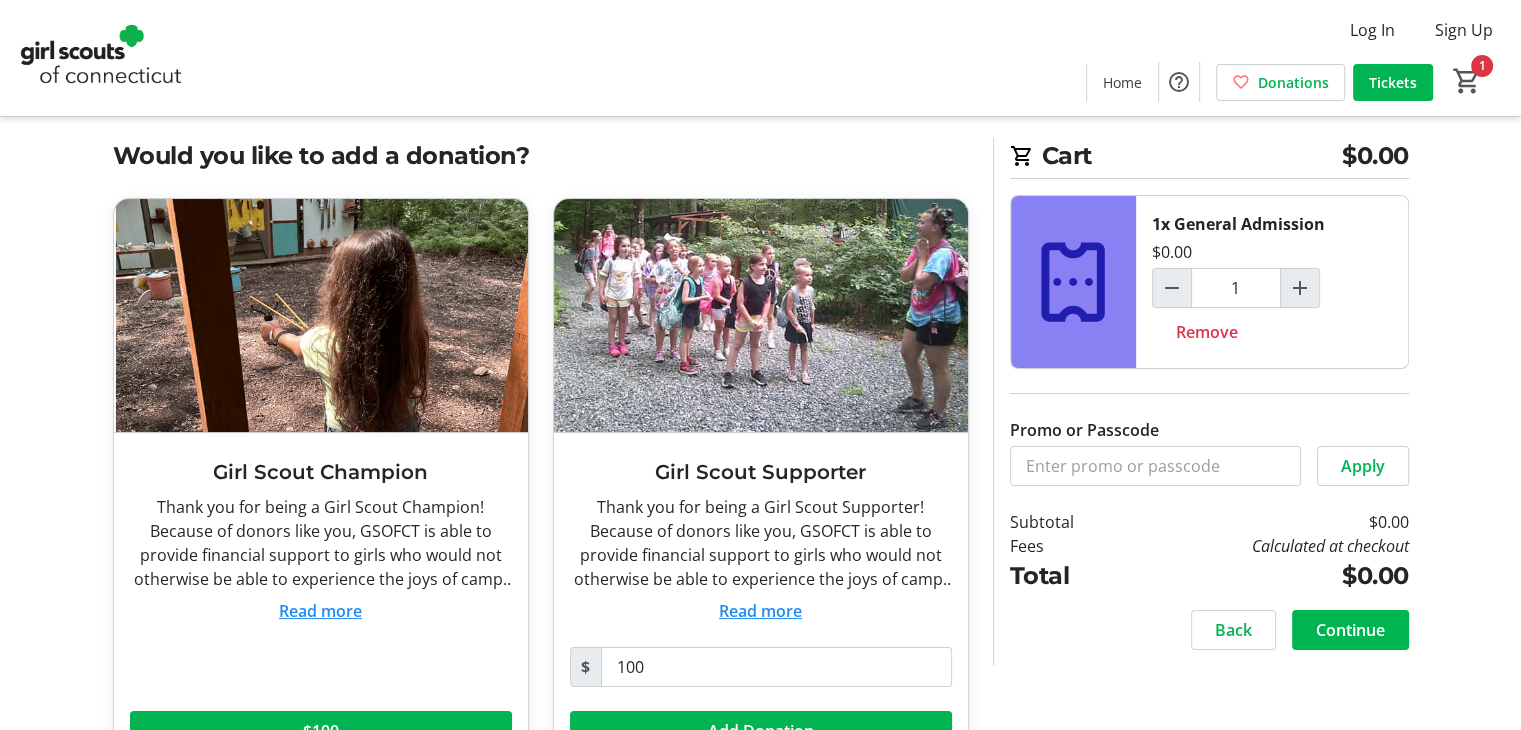 scroll, scrollTop: 96, scrollLeft: 0, axis: vertical 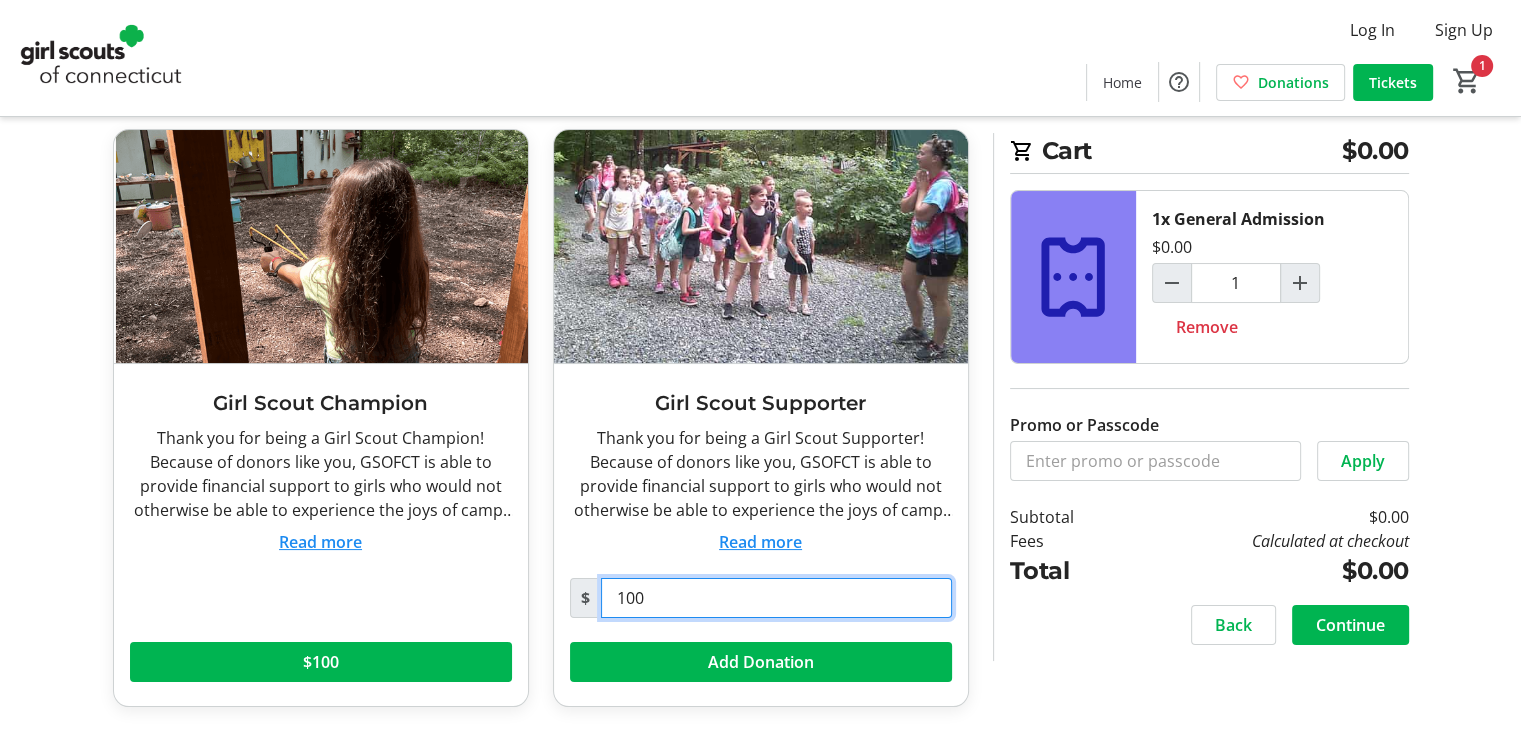 click on "100" at bounding box center (776, 598) 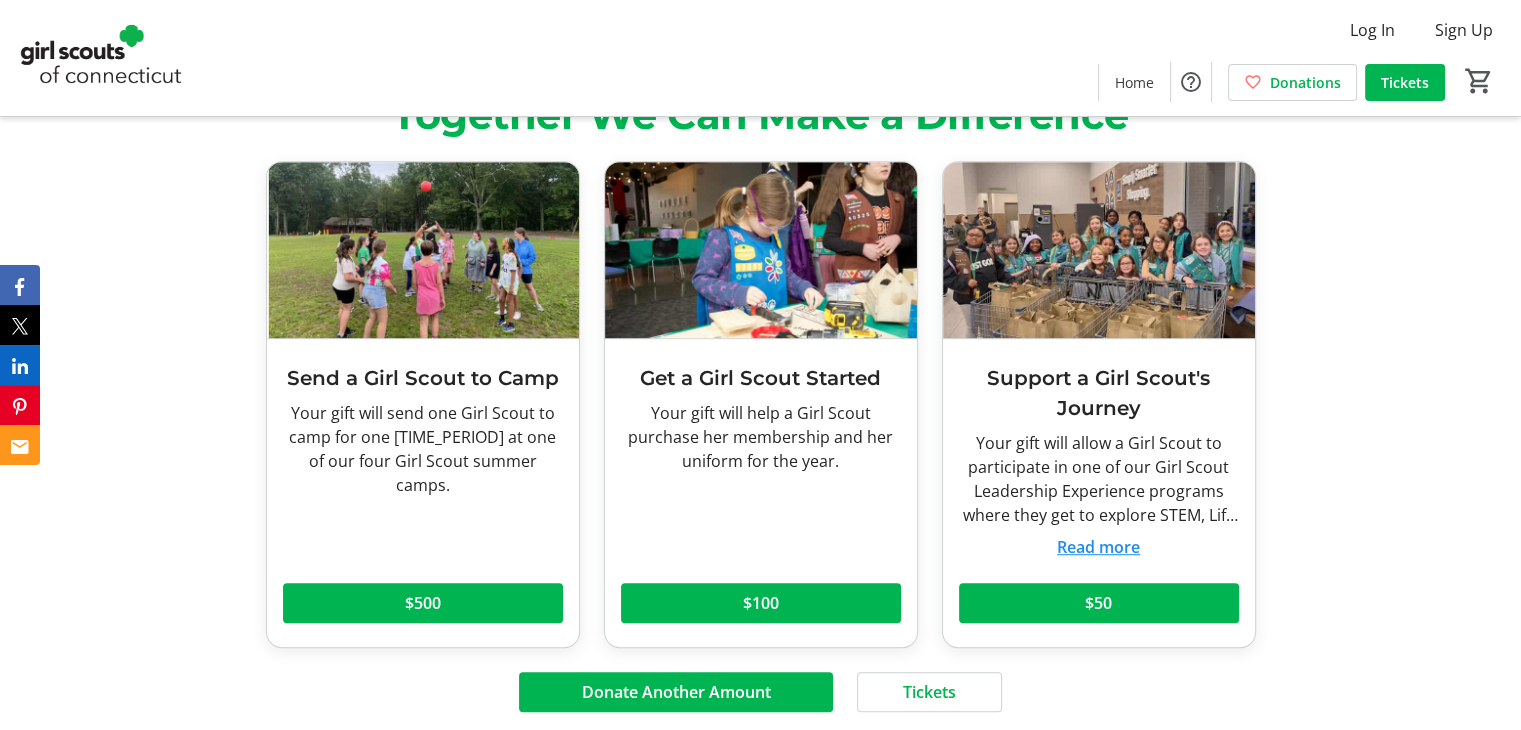 scroll, scrollTop: 1047, scrollLeft: 0, axis: vertical 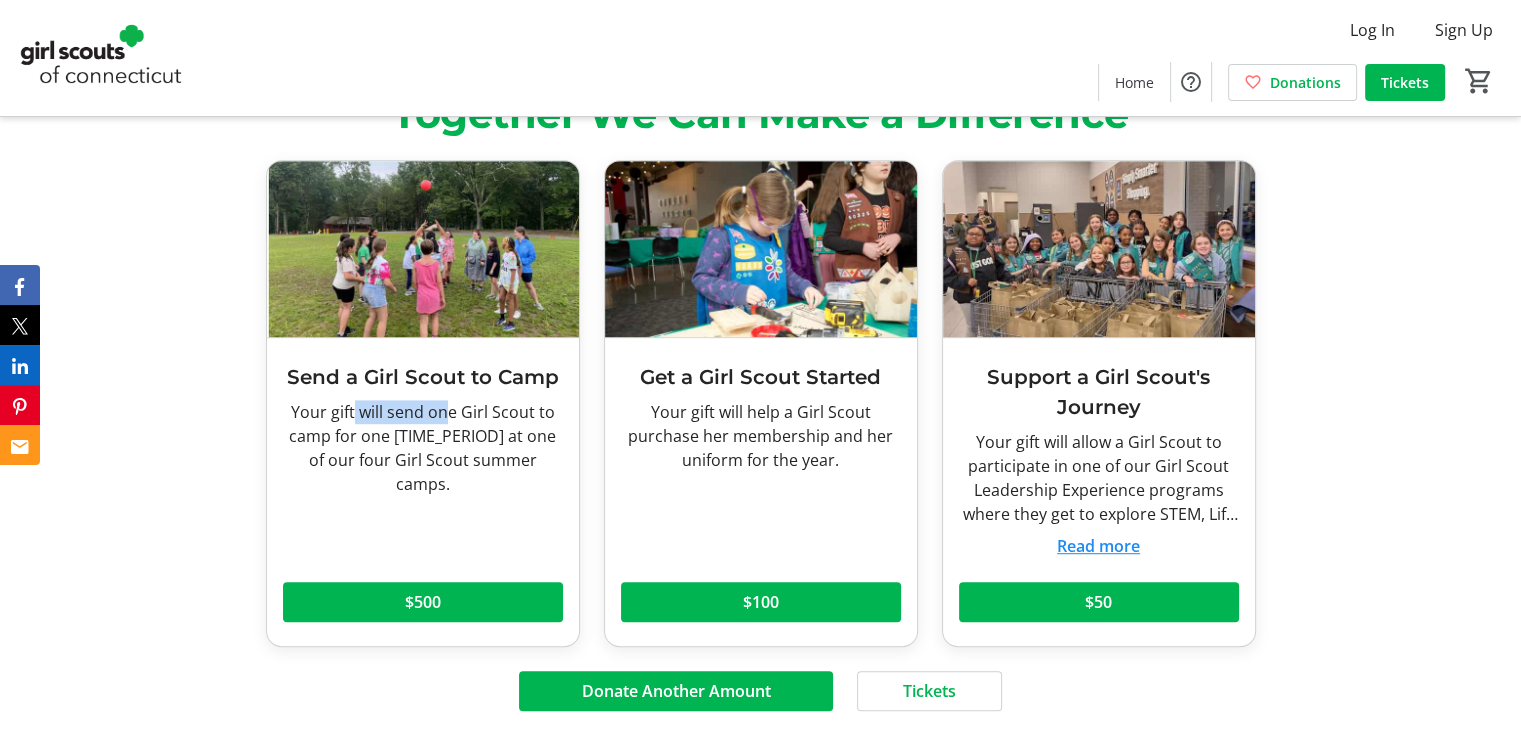 drag, startPoint x: 353, startPoint y: 410, endPoint x: 443, endPoint y: 420, distance: 90.55385 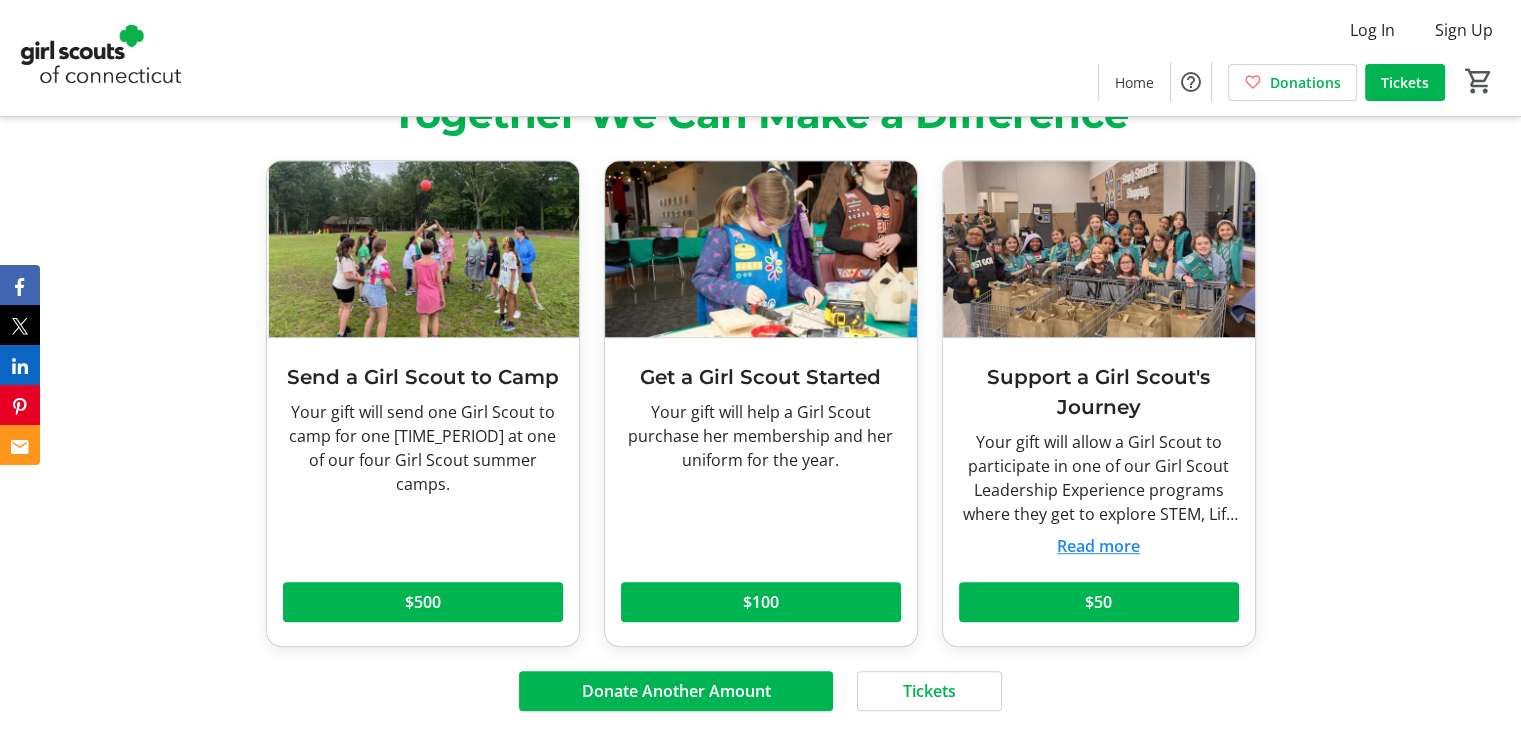 click on "Your gift will send one Girl Scout to camp for one week at one of our four Girl Scout summer camps." at bounding box center [423, 448] 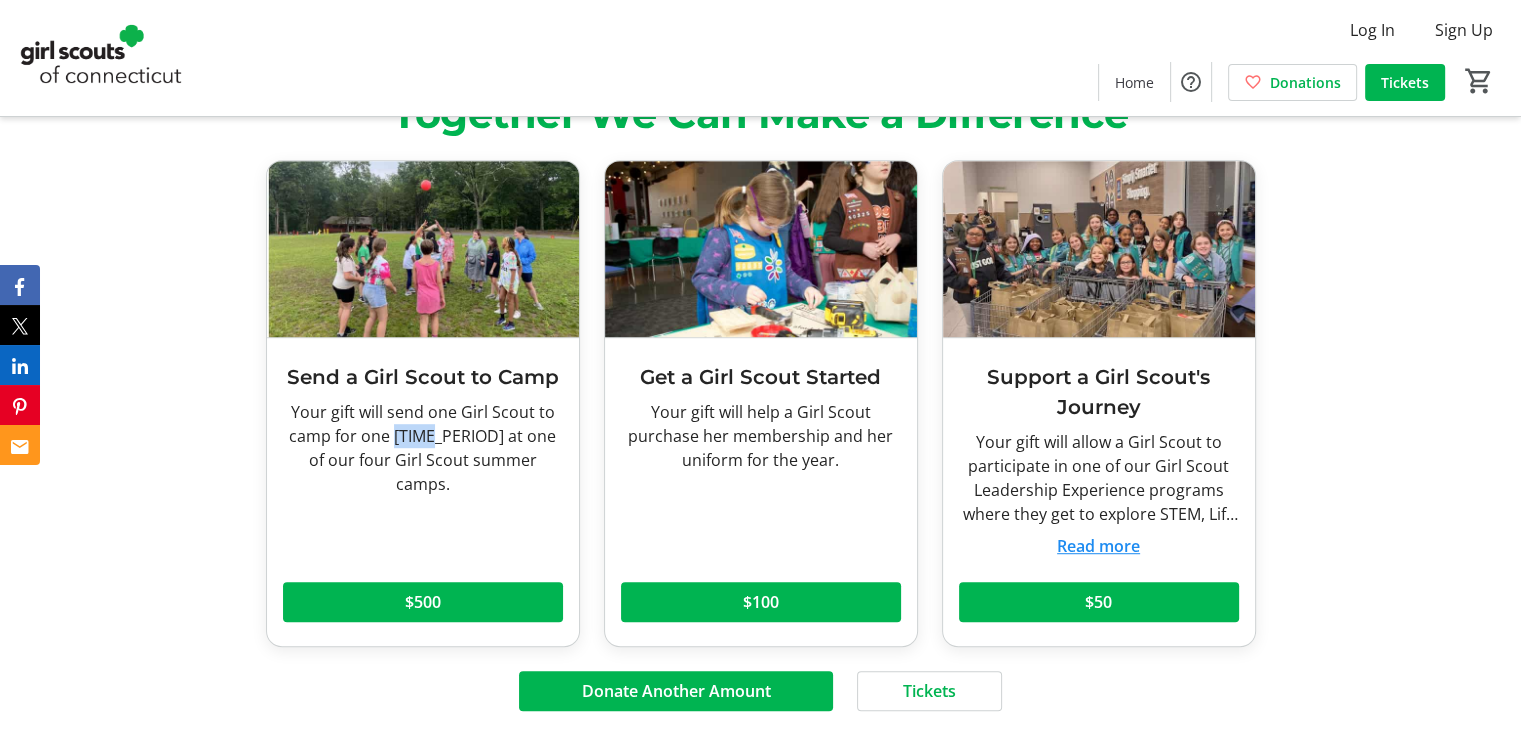 click on "Your gift will send one Girl Scout to camp for one week at one of our four Girl Scout summer camps." at bounding box center (423, 448) 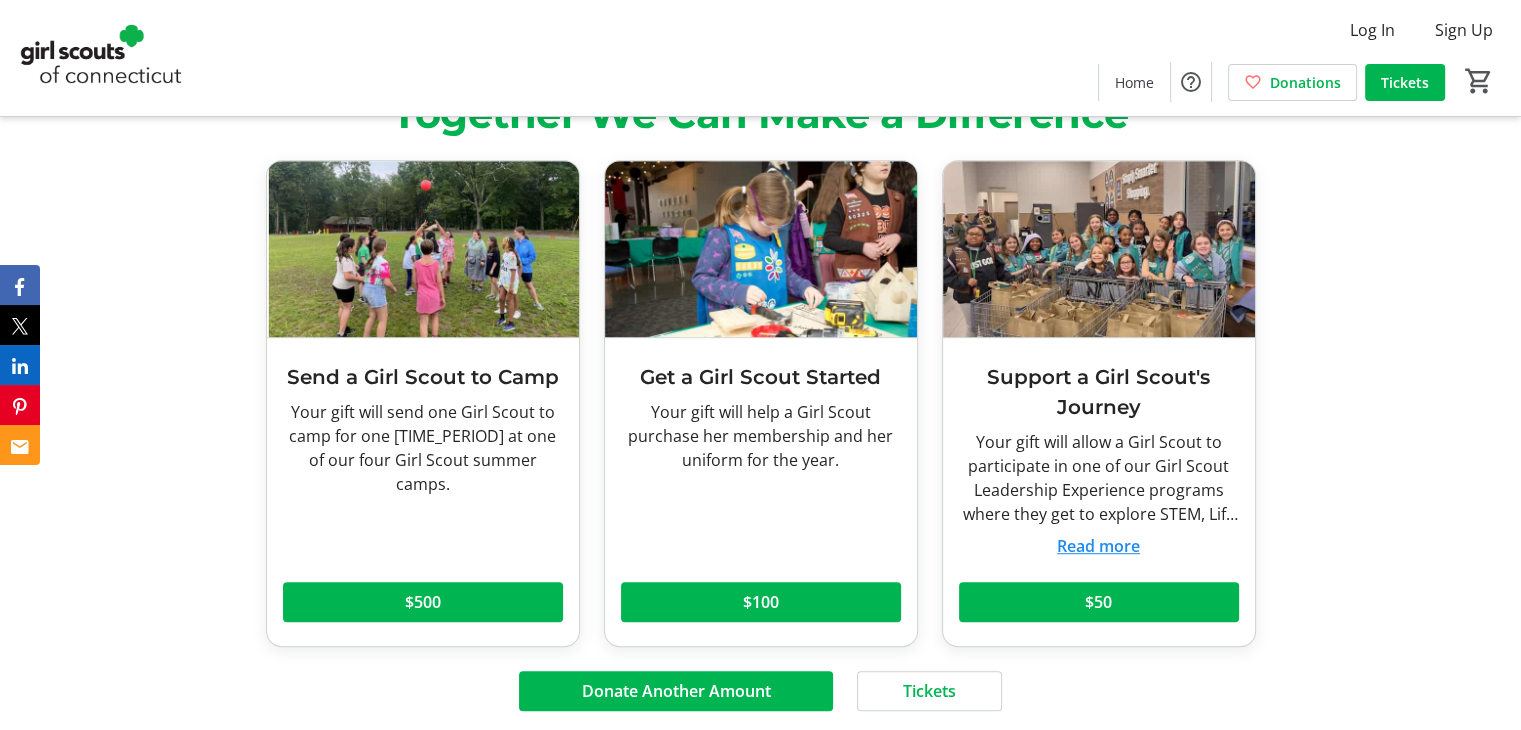 click on "Send a Girl Scout to Camp" at bounding box center [423, 377] 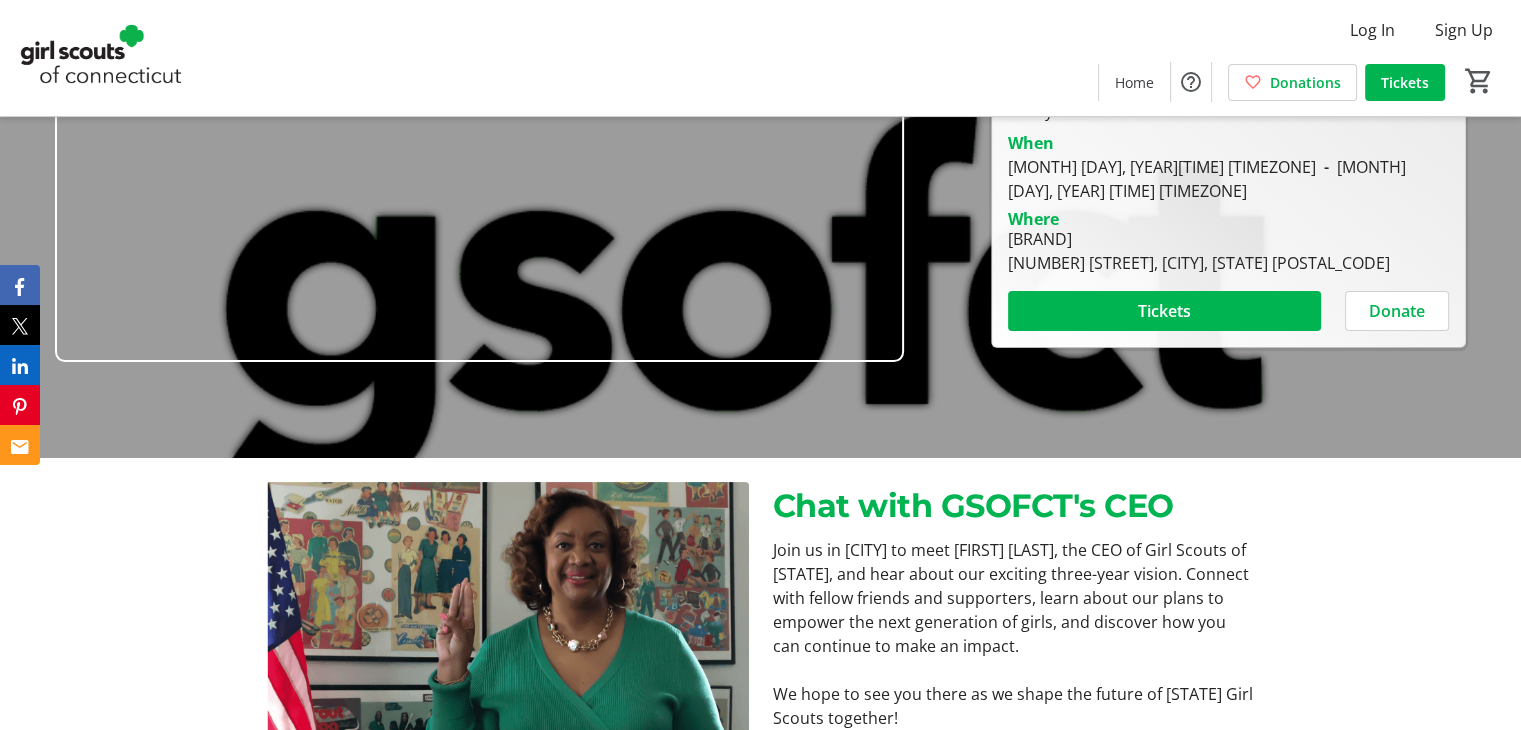scroll, scrollTop: 274, scrollLeft: 0, axis: vertical 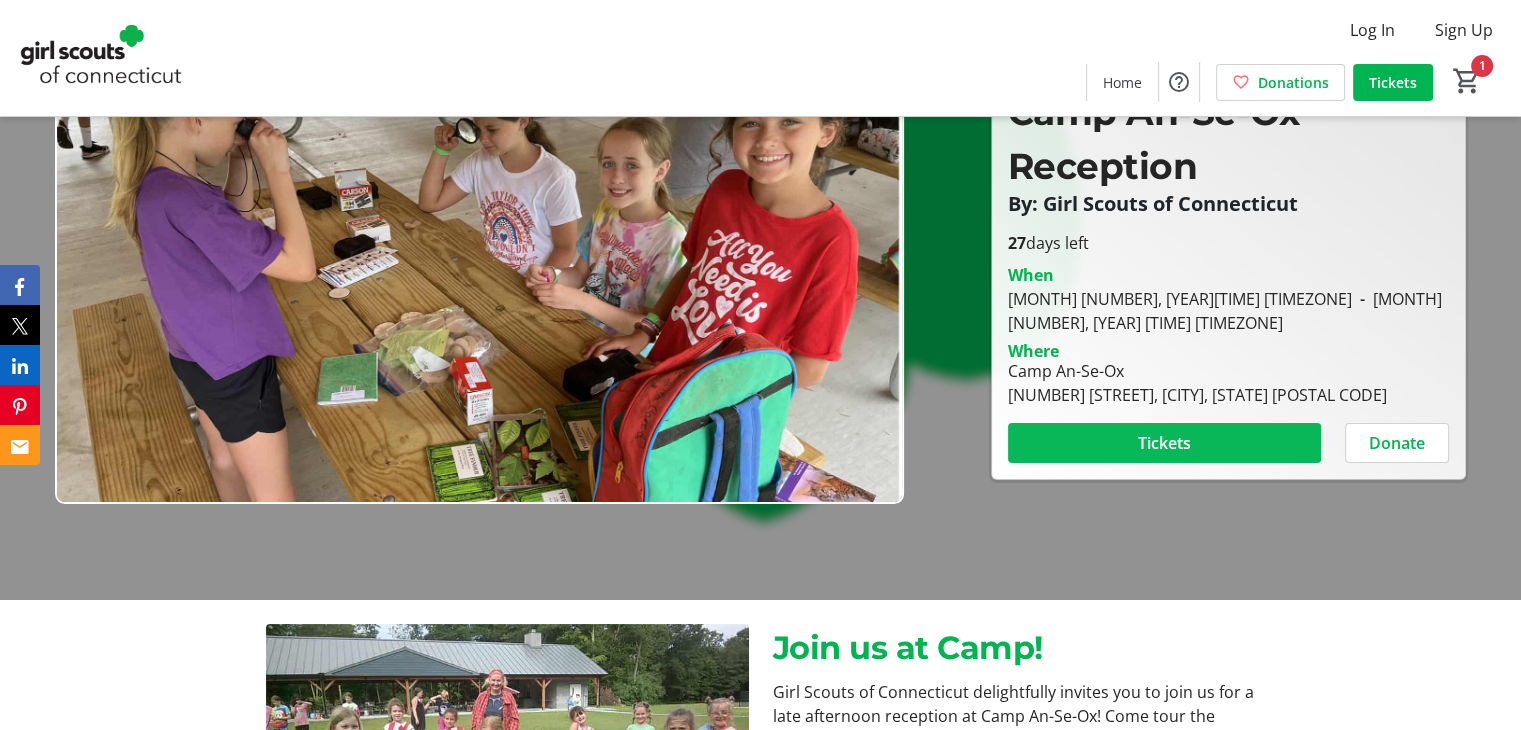 click at bounding box center (1164, 443) 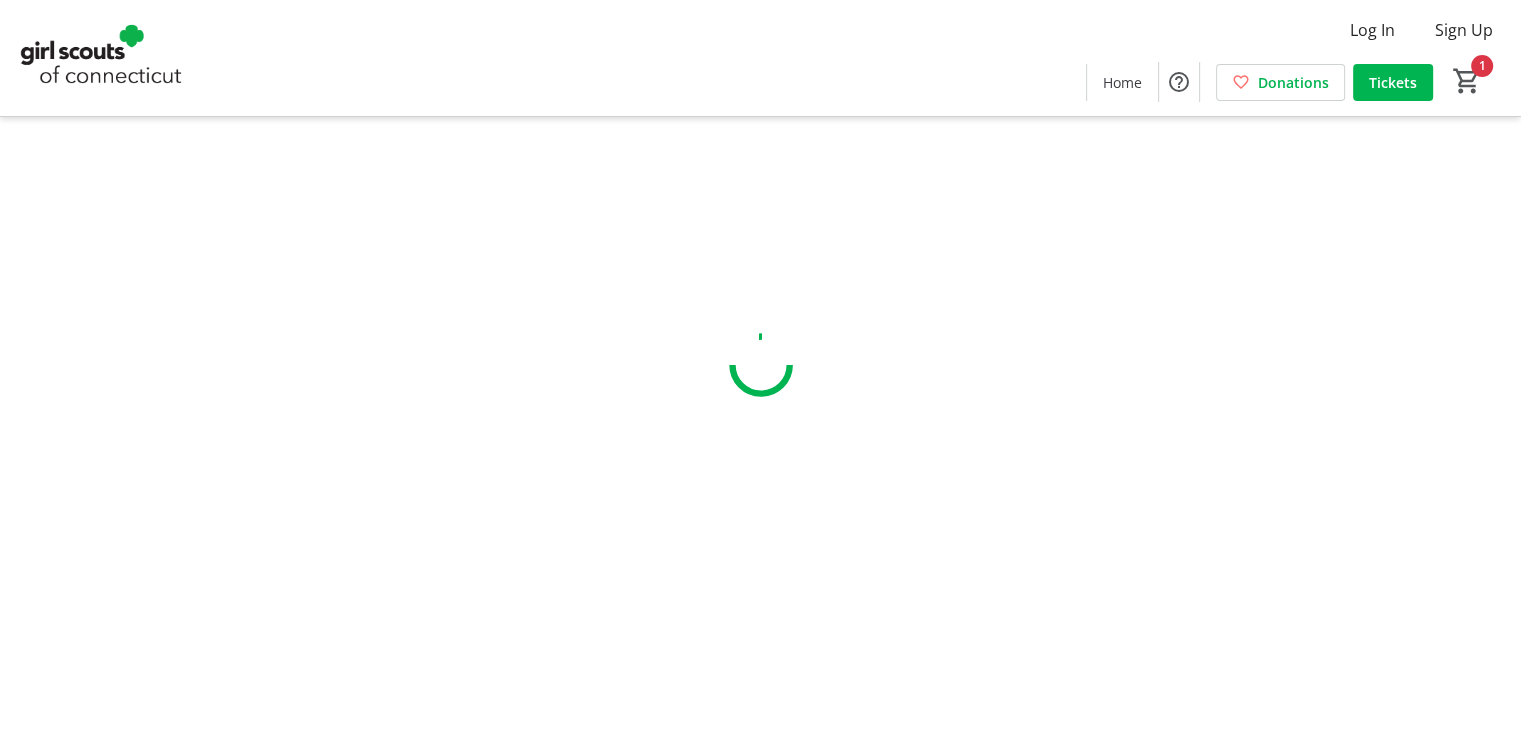 scroll, scrollTop: 0, scrollLeft: 0, axis: both 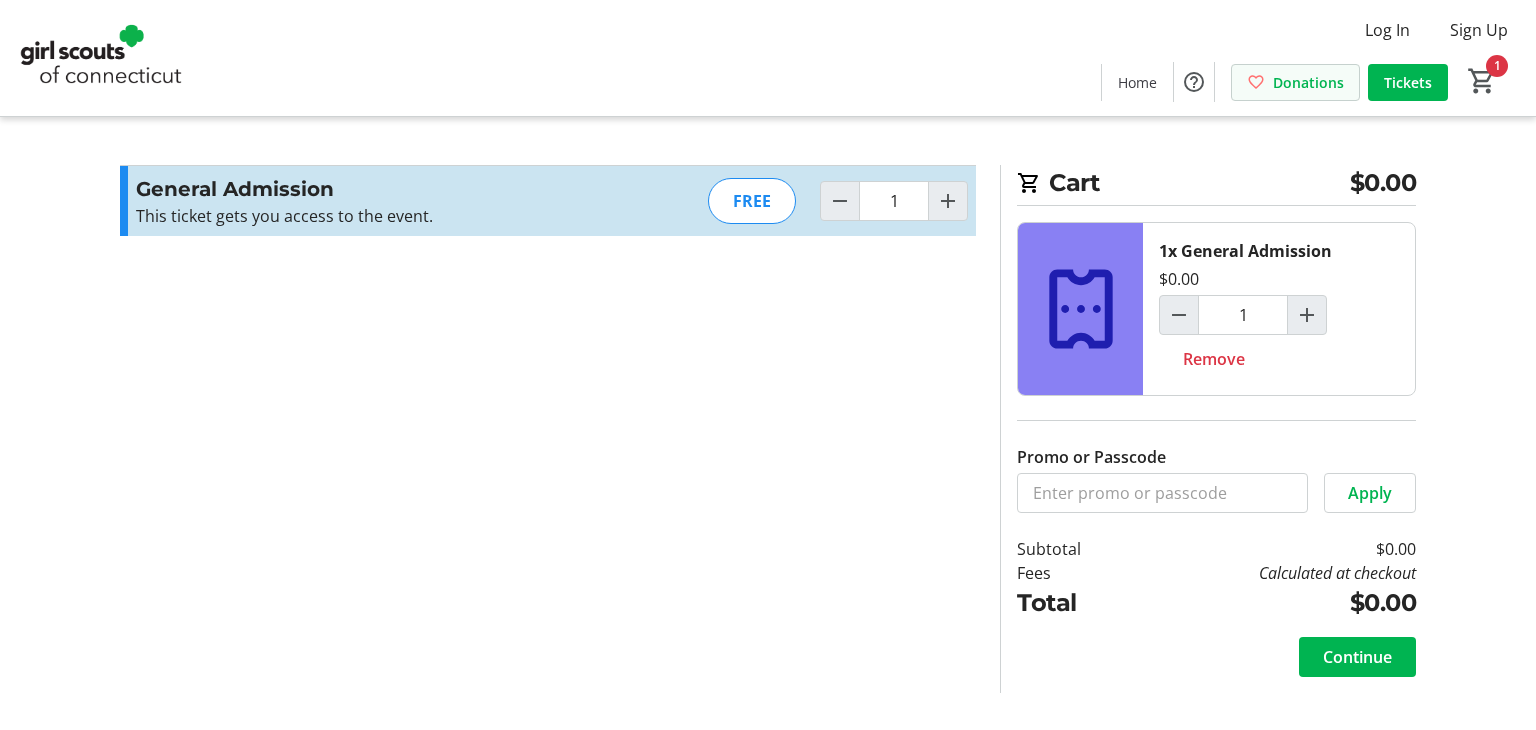 click at bounding box center [1256, 82] 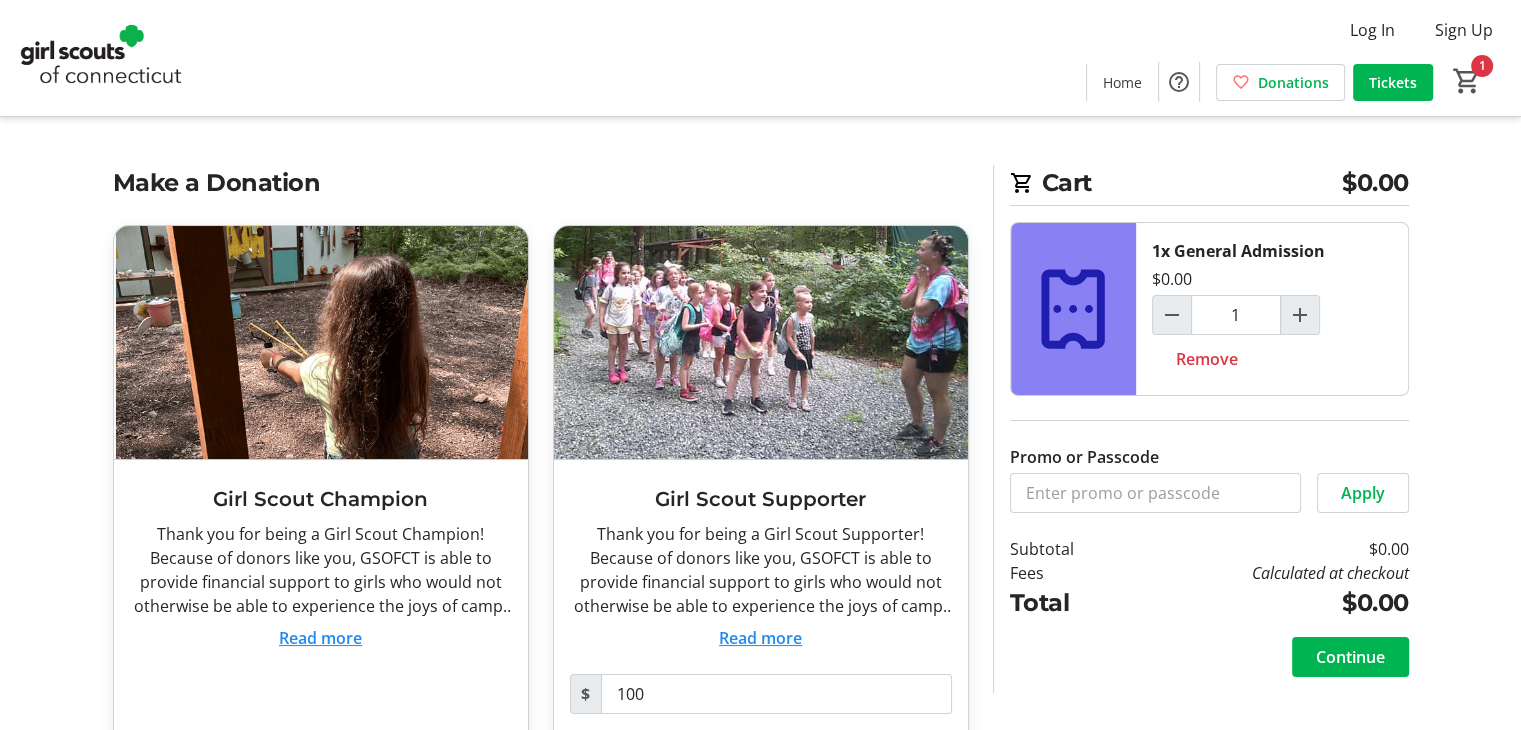 click on "Read more" at bounding box center (760, 638) 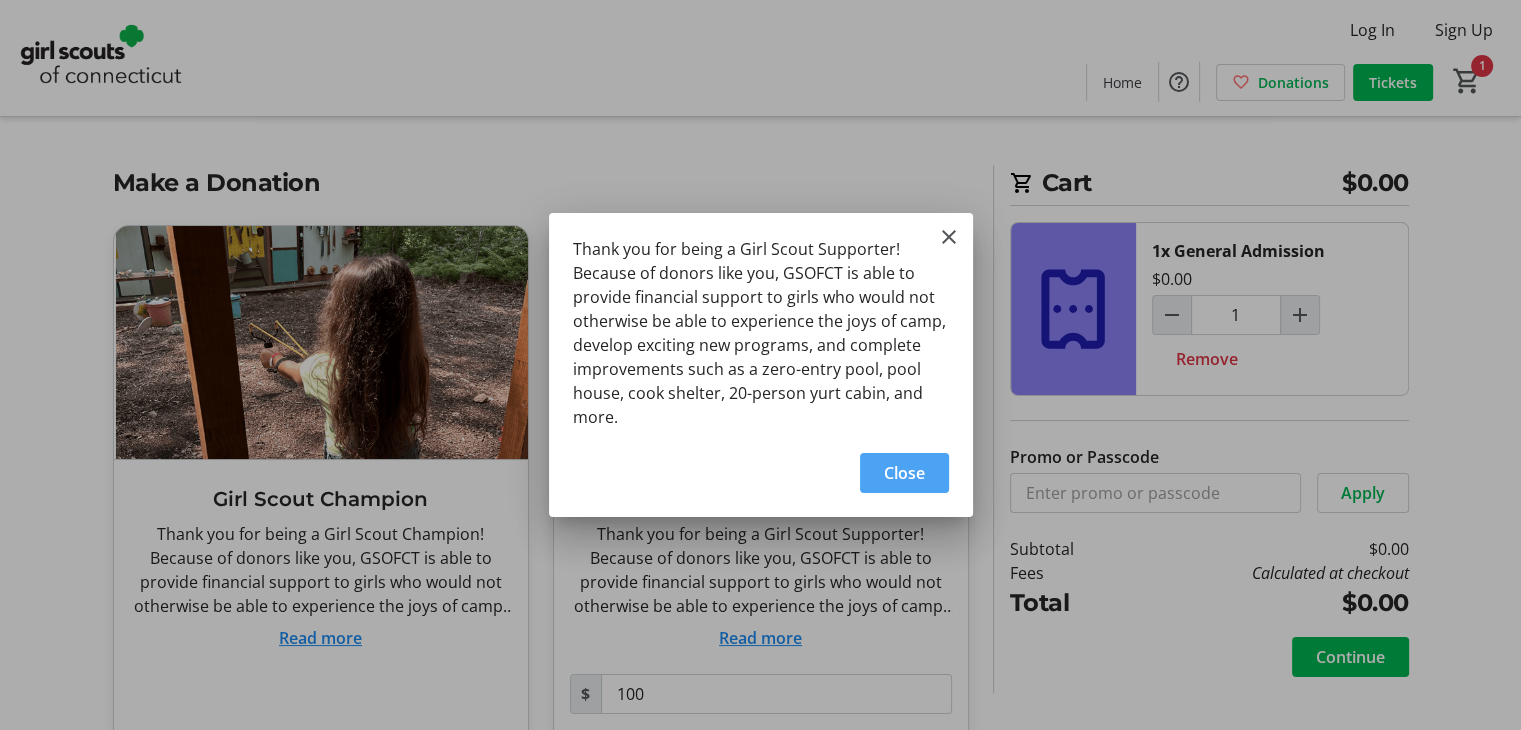 click at bounding box center [904, 473] 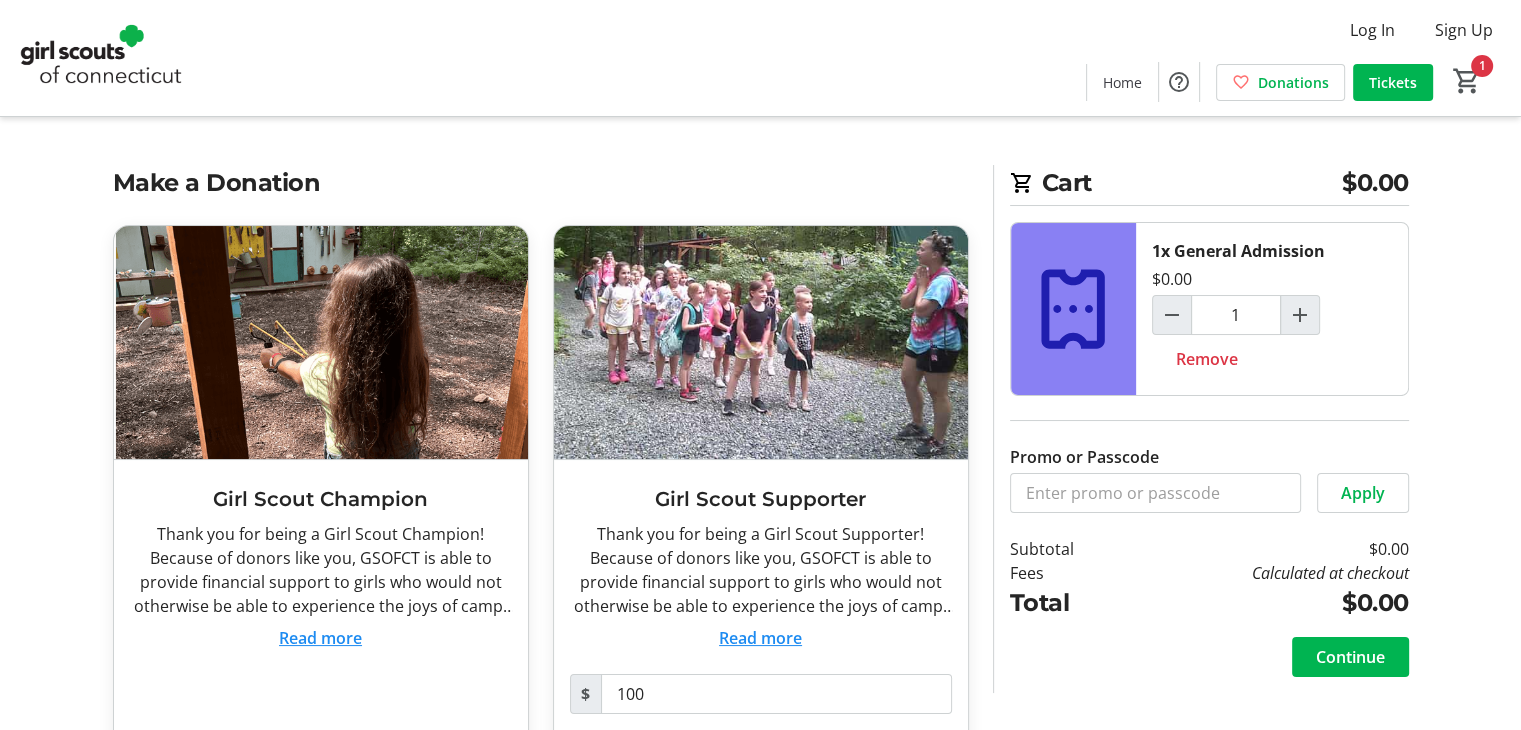 click on "Log In  Sign Up  Home  Donations   Tickets  1" at bounding box center [760, 58] 